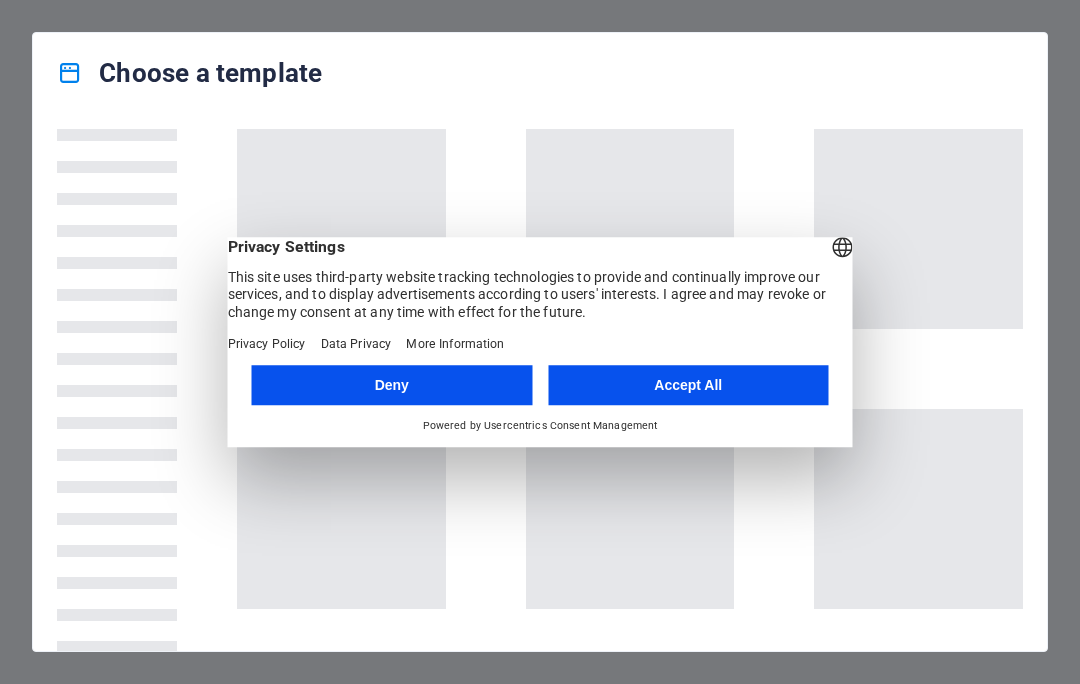 scroll, scrollTop: 0, scrollLeft: 0, axis: both 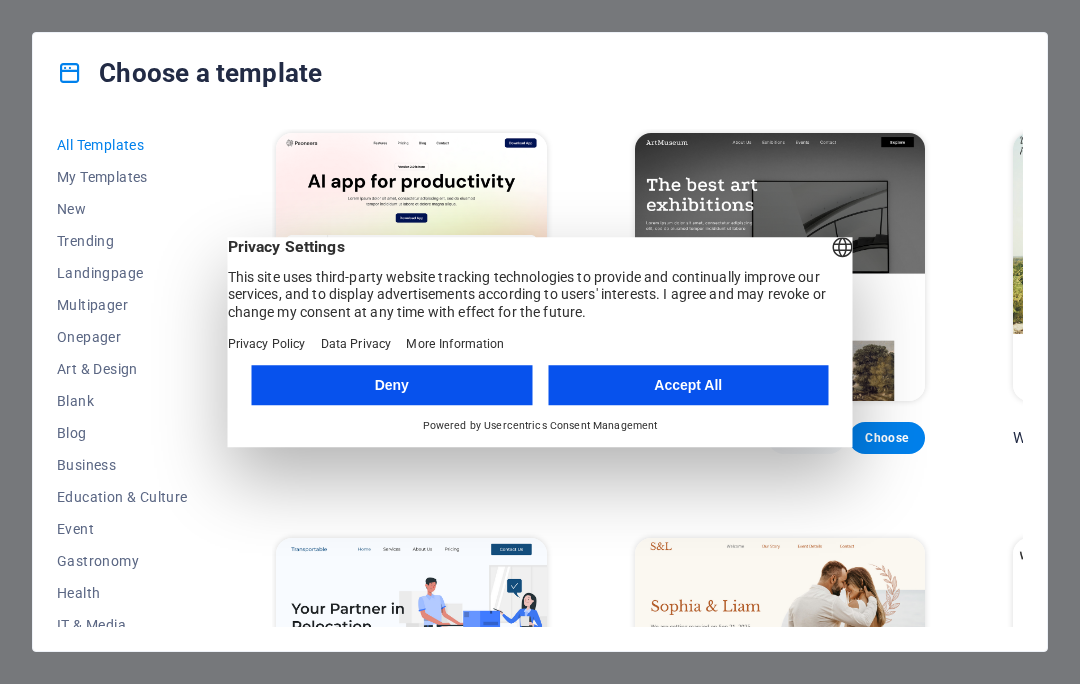 click on "Accept All" at bounding box center (688, 385) 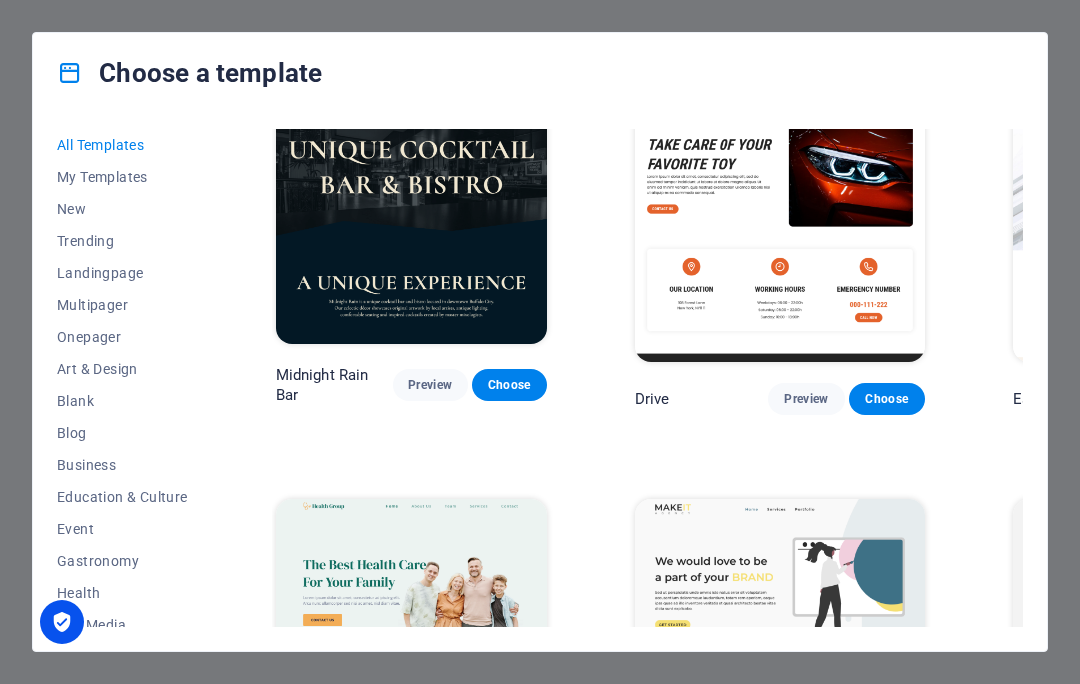 scroll, scrollTop: 3284, scrollLeft: 0, axis: vertical 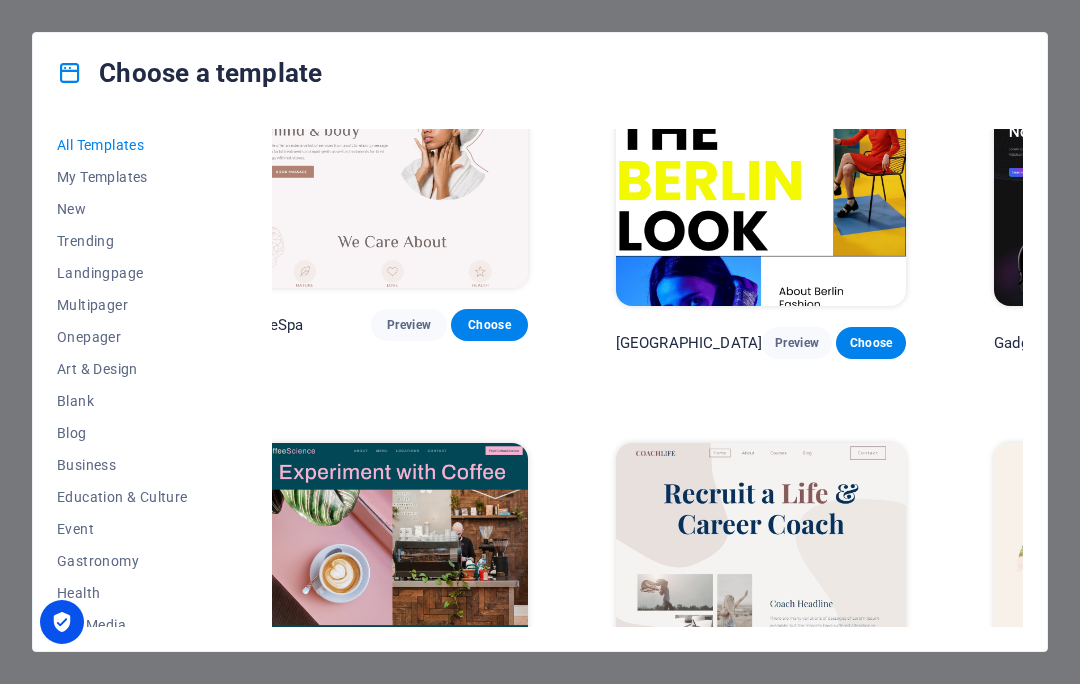 click on "Trending" at bounding box center [122, 241] 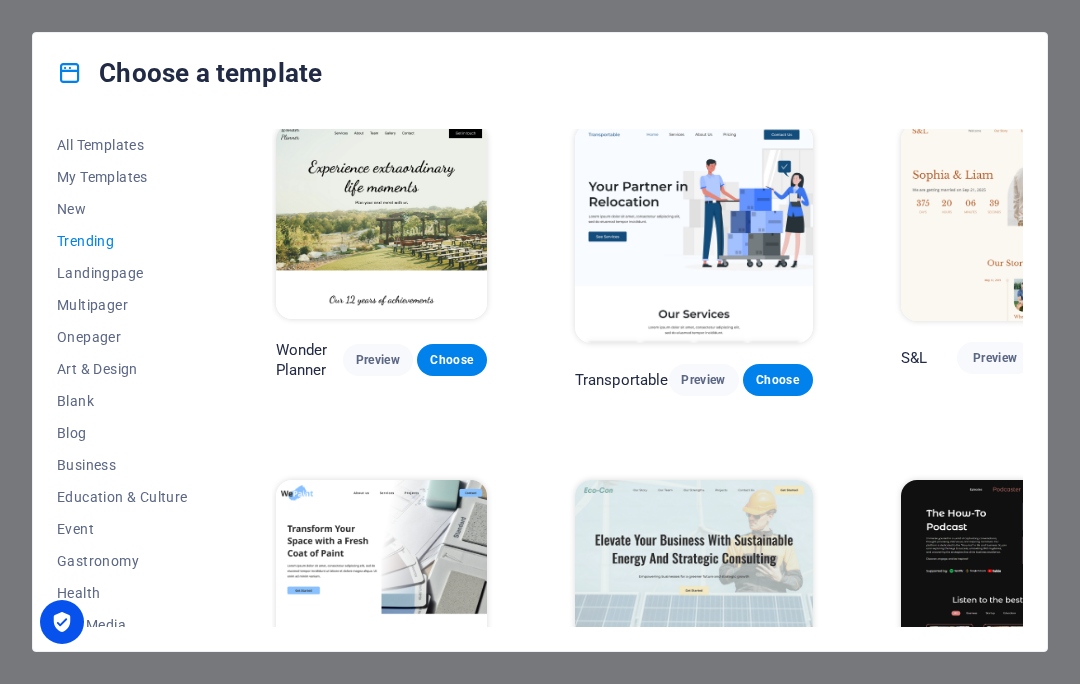 scroll, scrollTop: 9, scrollLeft: 0, axis: vertical 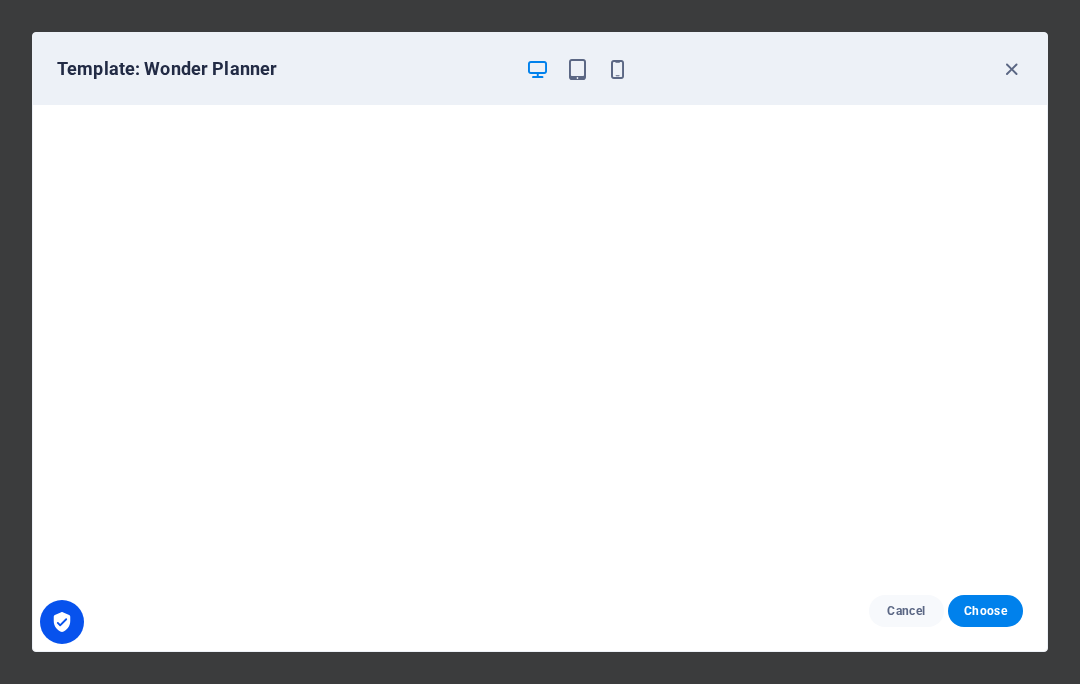 click at bounding box center [1011, 69] 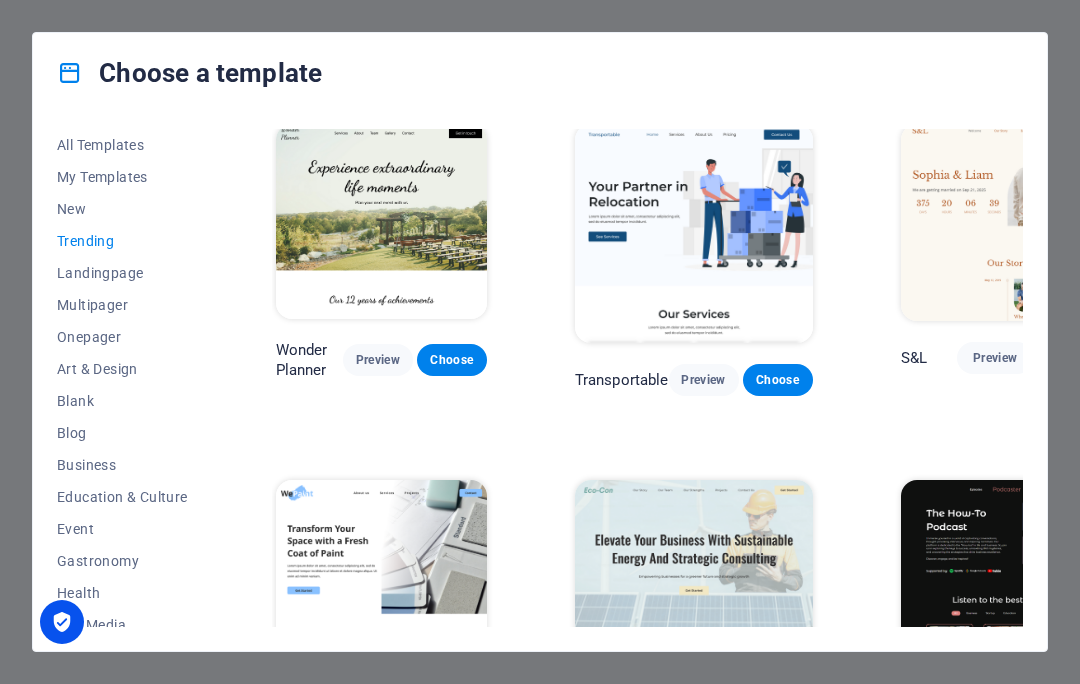 click on "Blog" at bounding box center (122, 433) 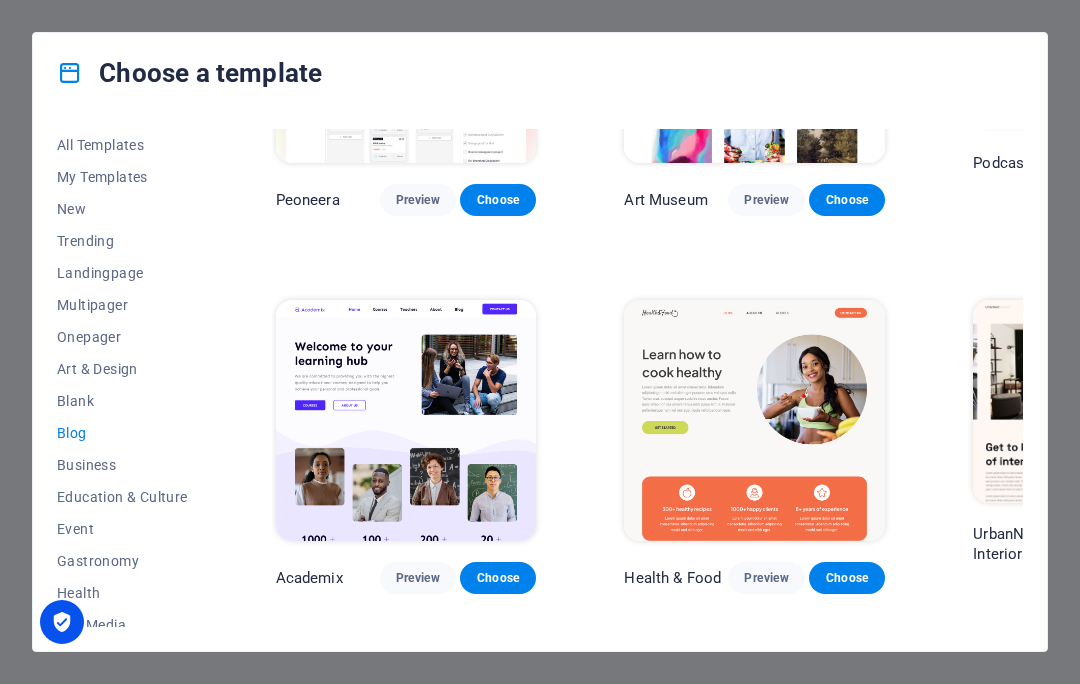 scroll, scrollTop: 212, scrollLeft: 0, axis: vertical 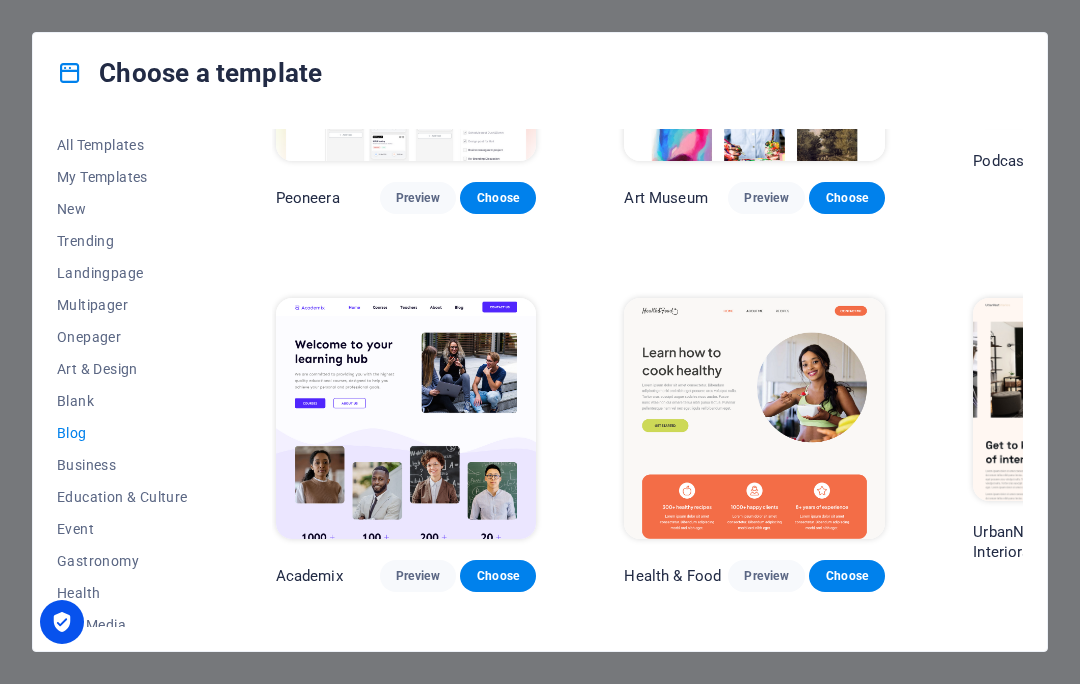 click at bounding box center [754, 418] 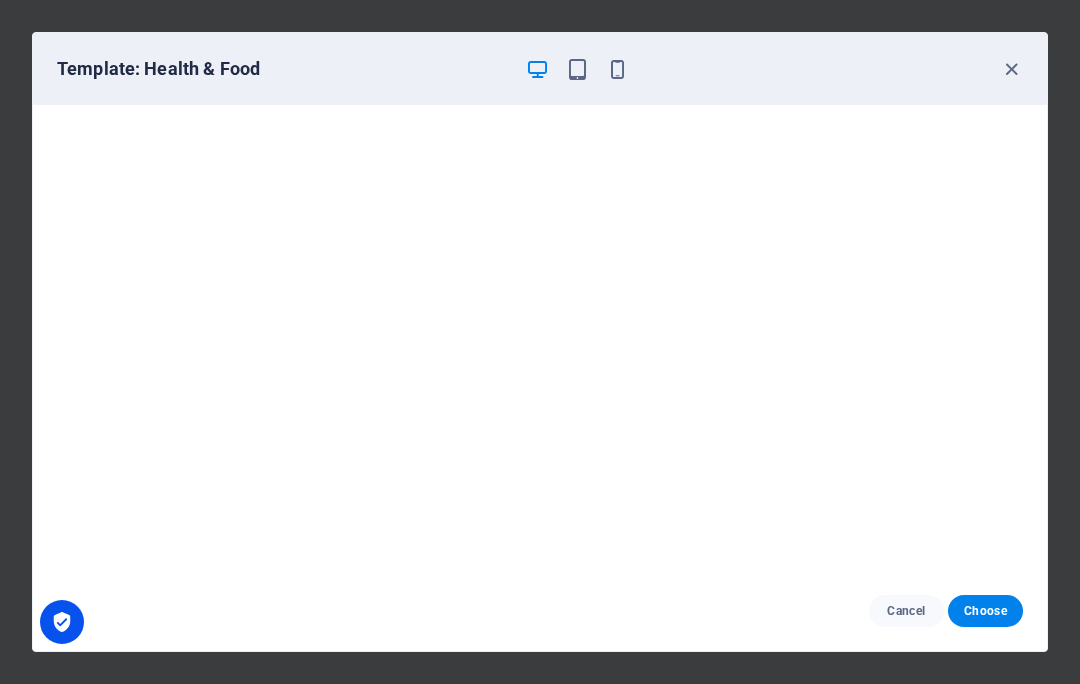 scroll, scrollTop: 0, scrollLeft: 0, axis: both 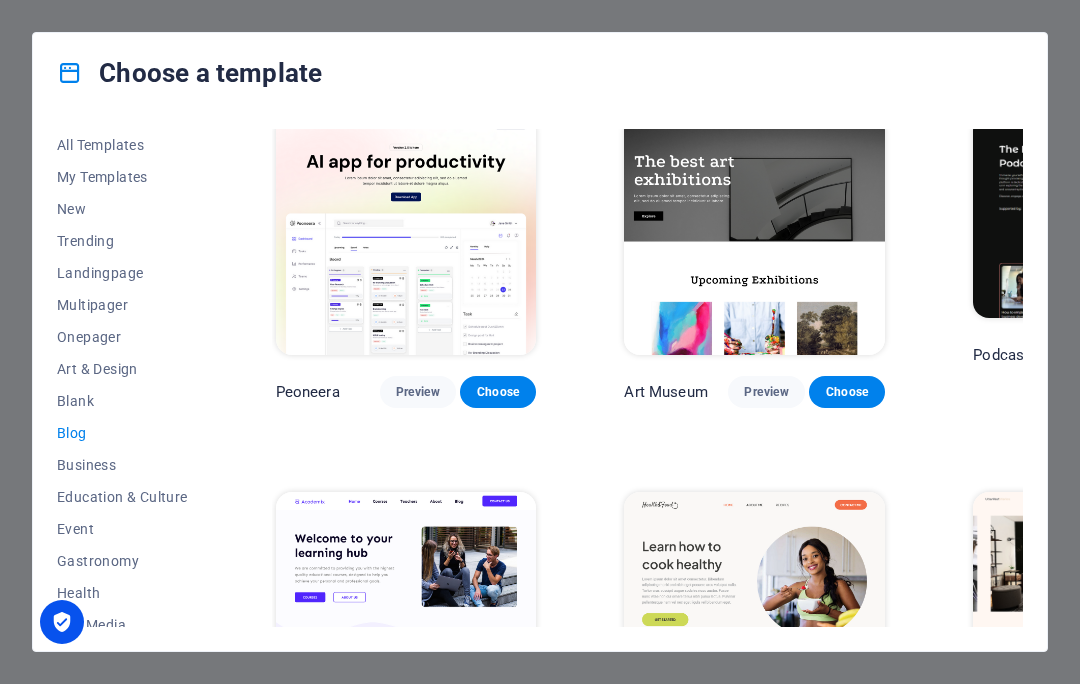 click at bounding box center [406, 235] 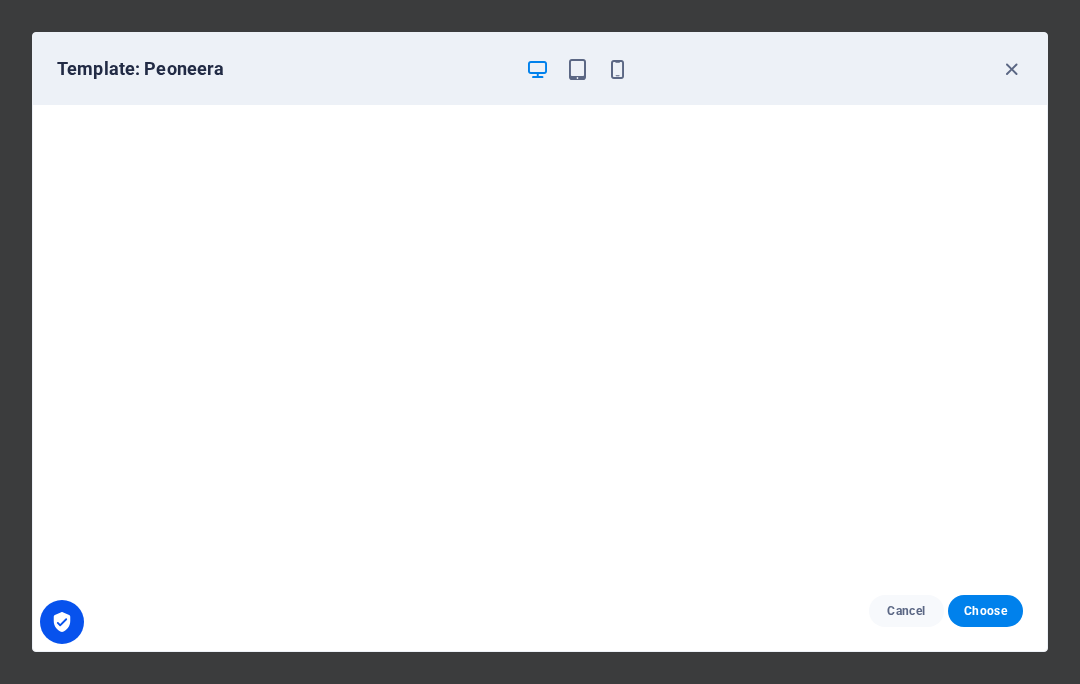 click at bounding box center (1011, 69) 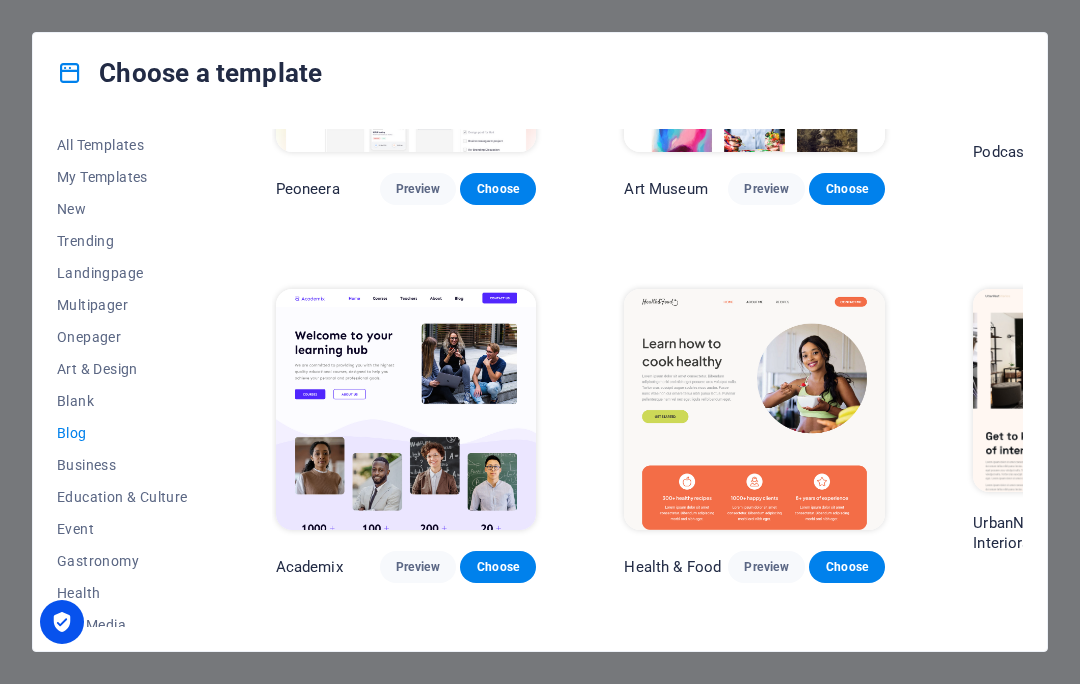 scroll, scrollTop: 222, scrollLeft: 0, axis: vertical 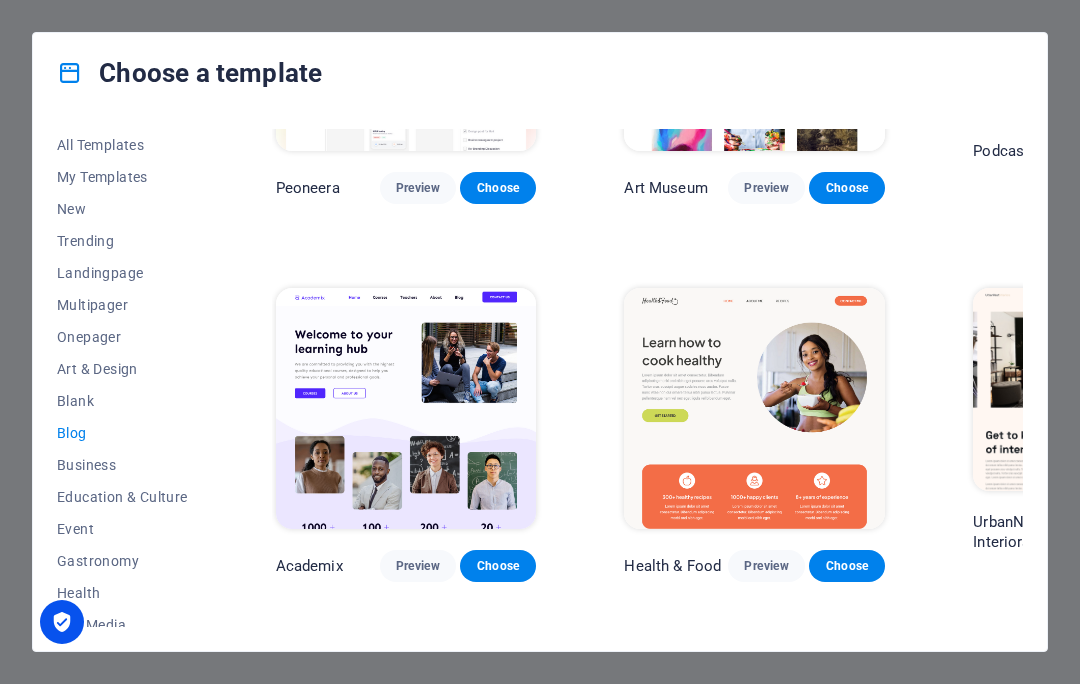 click at bounding box center [754, 408] 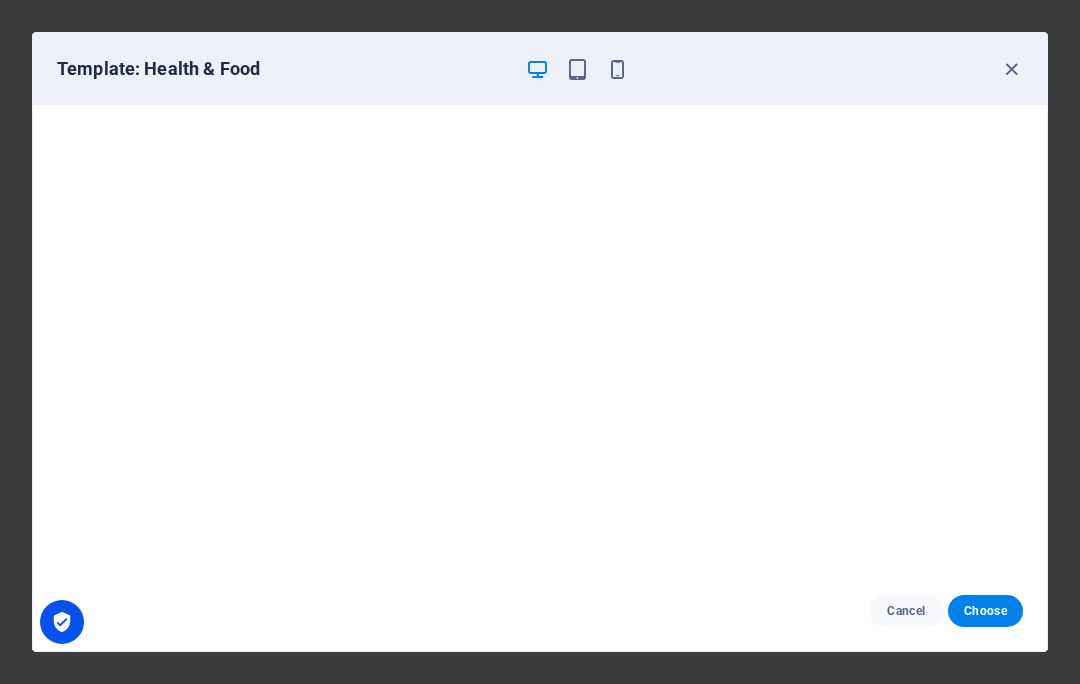 click on "Choose" at bounding box center [985, 611] 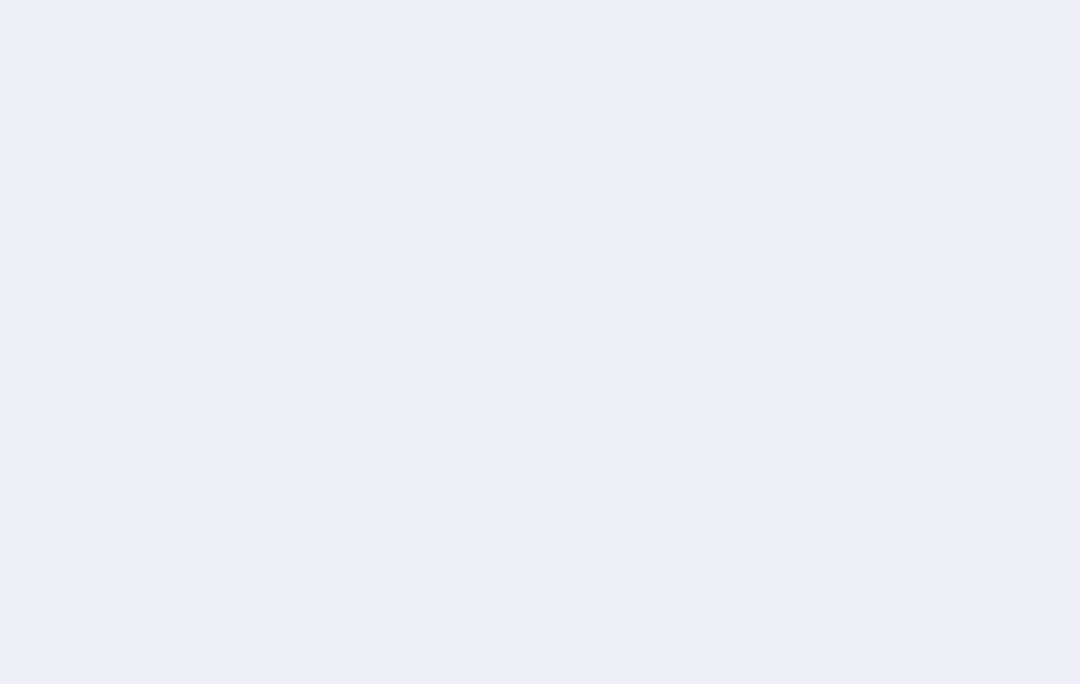 scroll, scrollTop: 0, scrollLeft: 0, axis: both 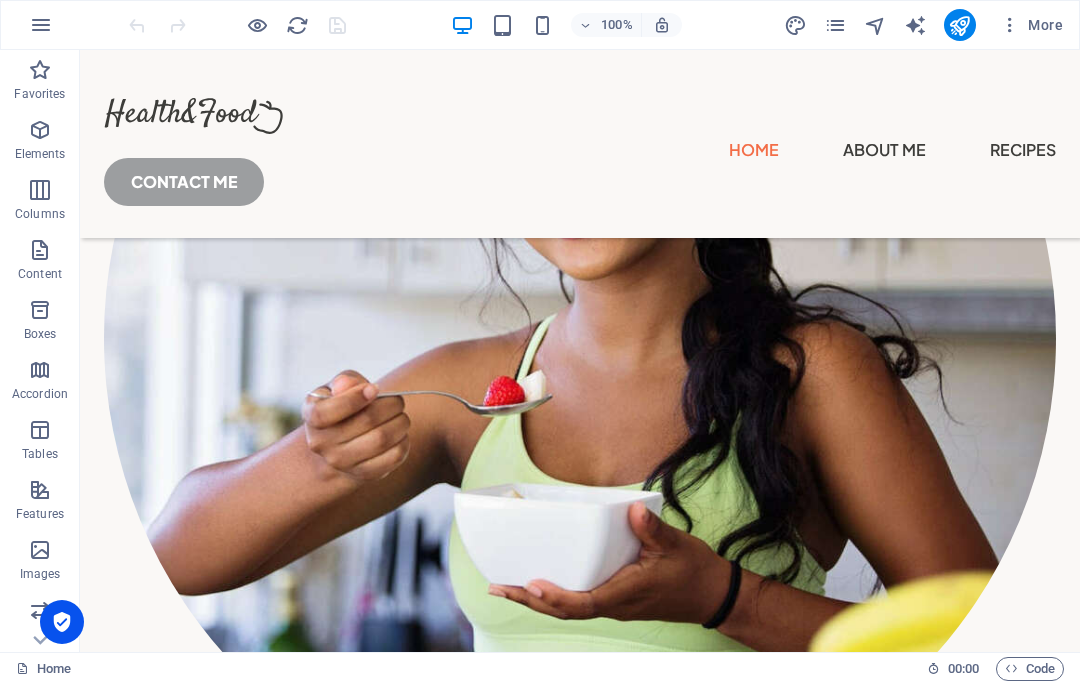 click on "300+ healthy recipes Lorem ipsum dolor sit amet consectetur. Bibendum adipiscing morbi orci nibh eget. 1000+ happy clients Lorem ipsum dolor sit amet consectetur. Bibendum adipiscing morbi orci nibh eget. 8+ years of experience Lorem ipsum dolor sit amet consectetur. Bibendum adipiscing morbi orci nibh eget." at bounding box center (580, 1491) 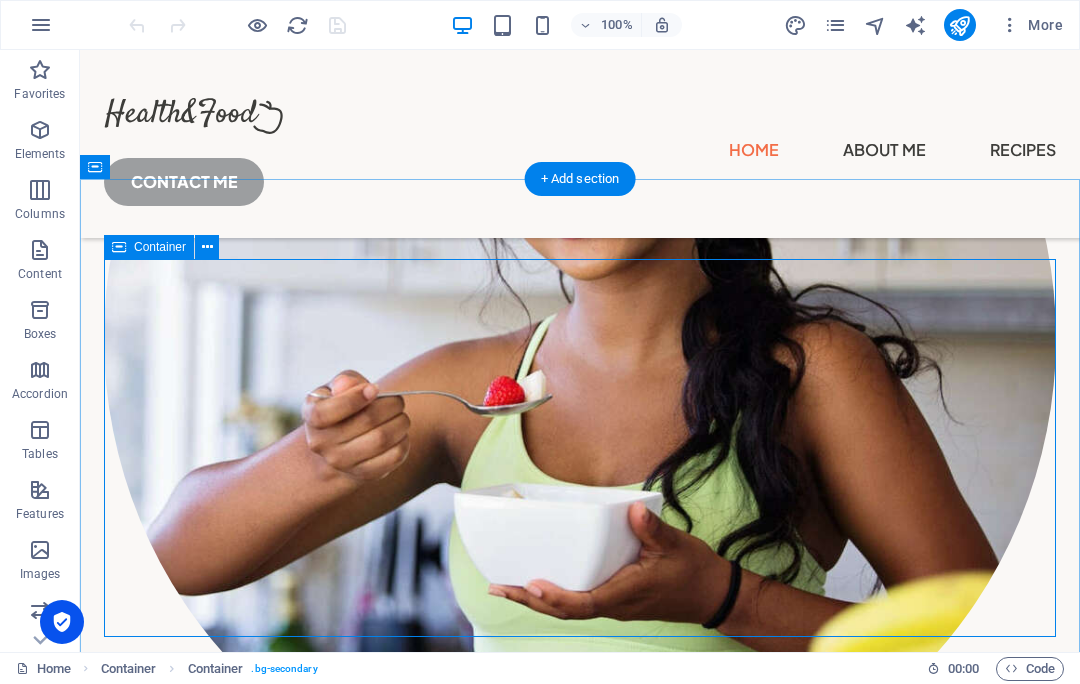 click at bounding box center (207, 247) 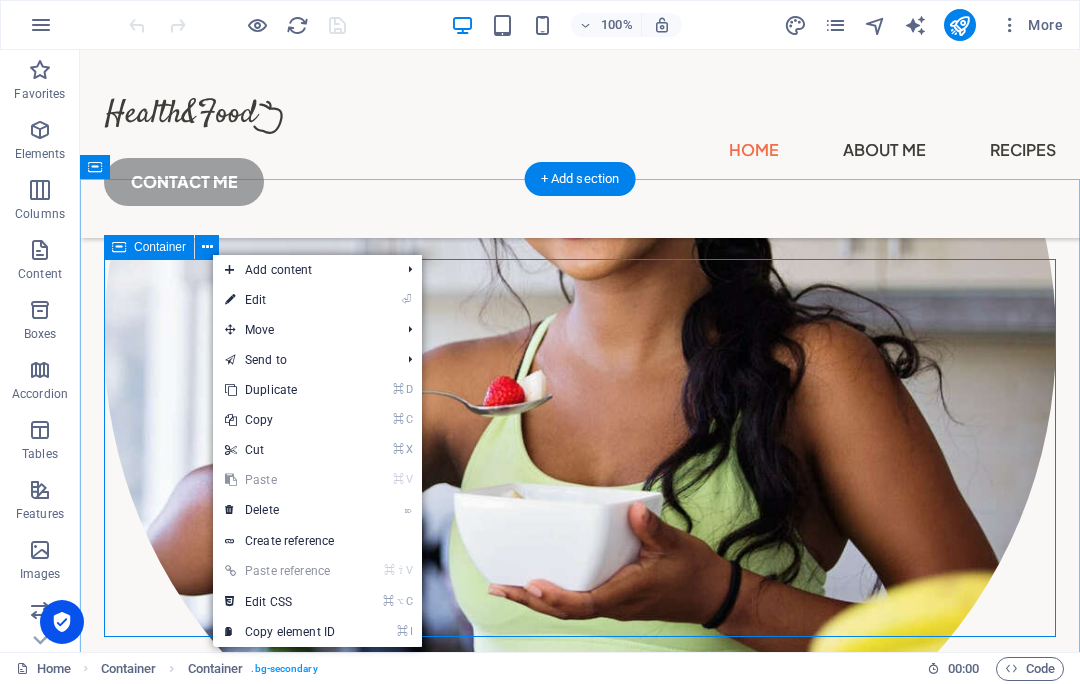 click on "300+ healthy recipes Lorem ipsum dolor sit amet consectetur. Bibendum adipiscing morbi orci nibh eget. 1000+ happy clients Lorem ipsum dolor sit amet consectetur. Bibendum adipiscing morbi orci nibh eget. 8+ years of experience Lorem ipsum dolor sit amet consectetur. Bibendum adipiscing morbi orci nibh eget." at bounding box center [580, 1491] 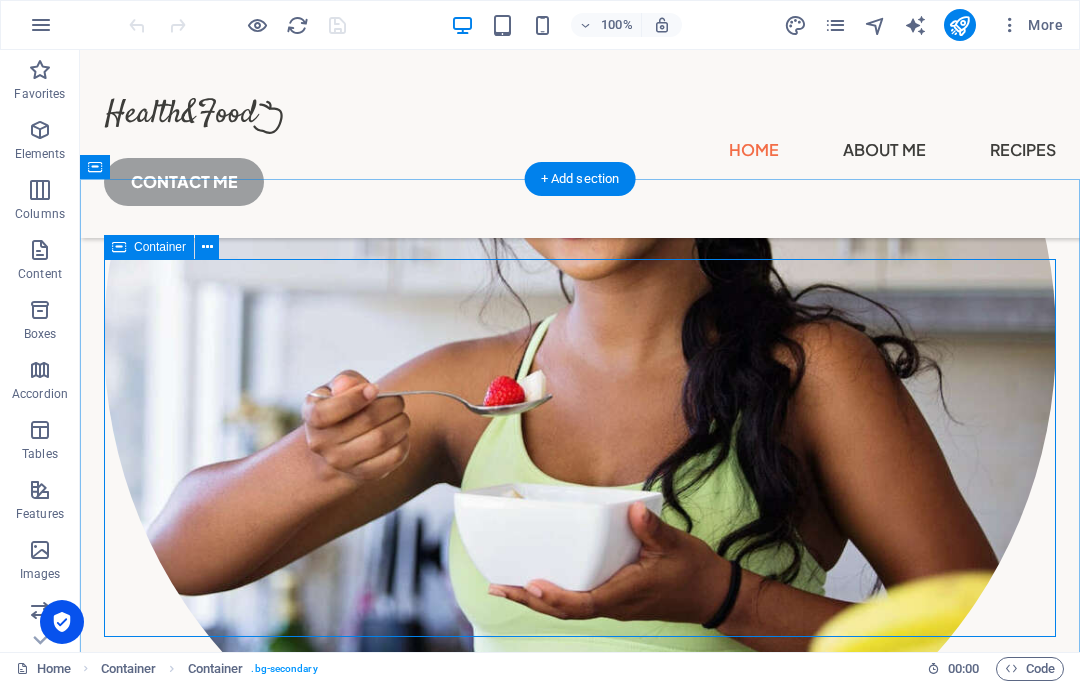 click on "Container" at bounding box center [149, 247] 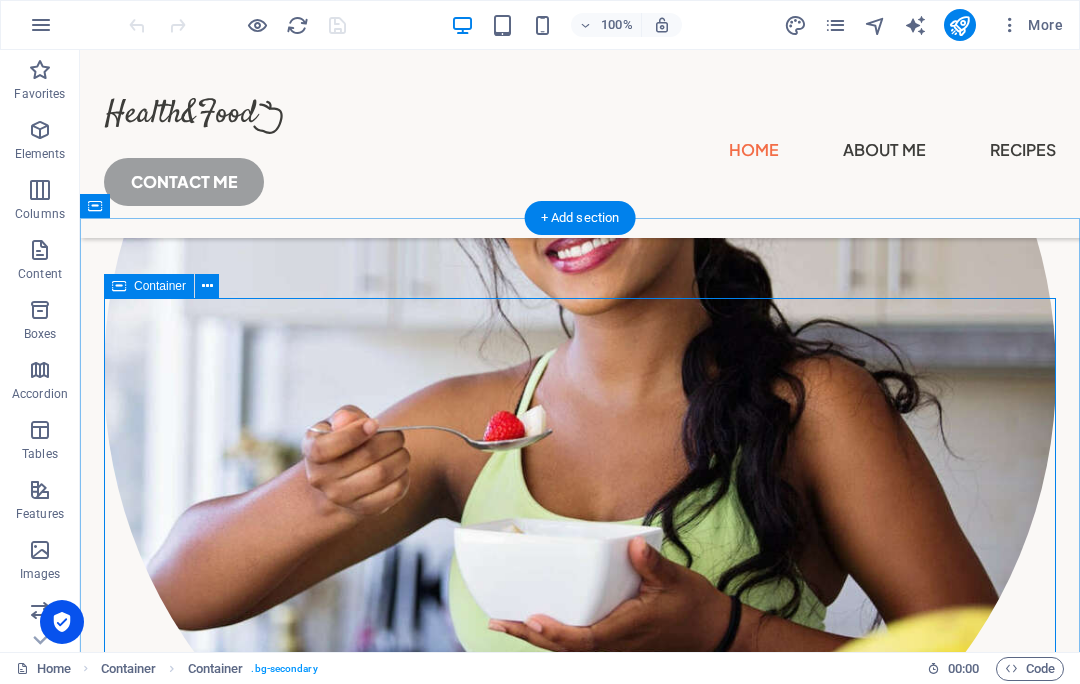 scroll, scrollTop: 674, scrollLeft: 0, axis: vertical 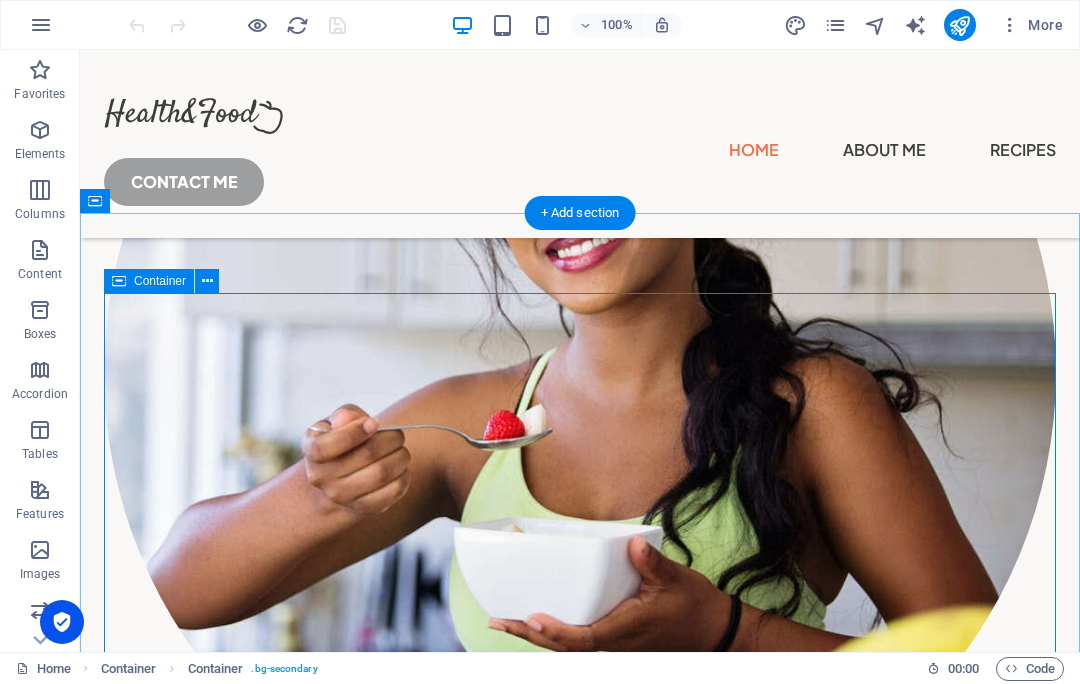 click on "300+ healthy recipes Lorem ipsum dolor sit amet consectetur. Bibendum adipiscing morbi orci nibh eget. 1000+ happy clients Lorem ipsum dolor sit amet consectetur. Bibendum adipiscing morbi orci nibh eget. 8+ years of experience Lorem ipsum dolor sit amet consectetur. Bibendum adipiscing morbi orci nibh eget." at bounding box center (580, 1525) 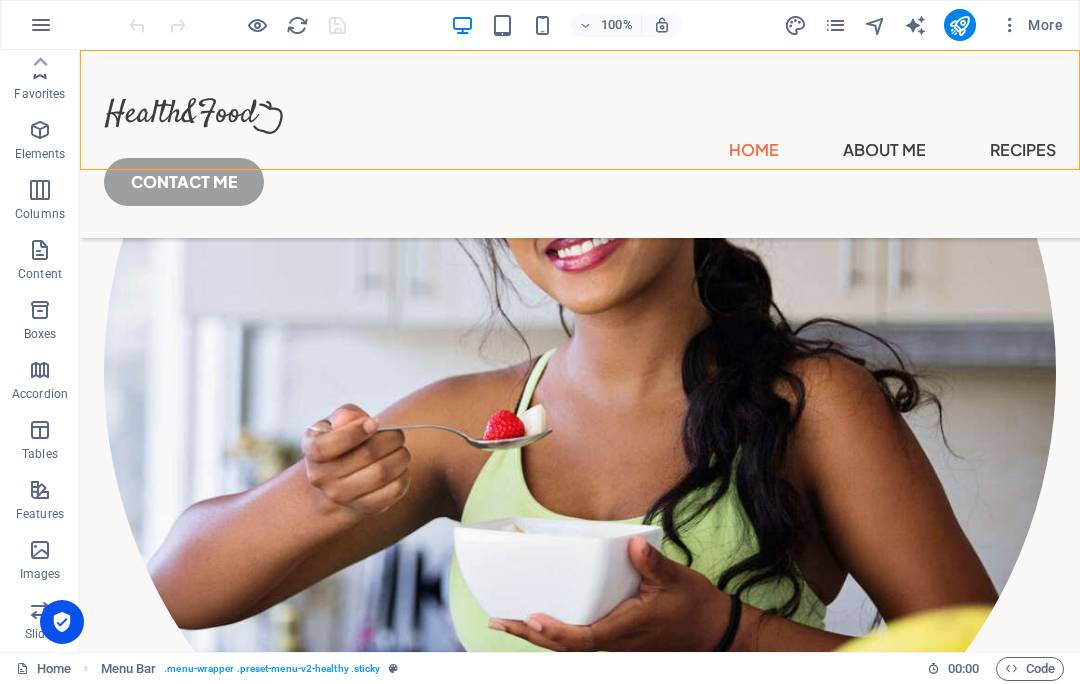 scroll, scrollTop: 0, scrollLeft: 0, axis: both 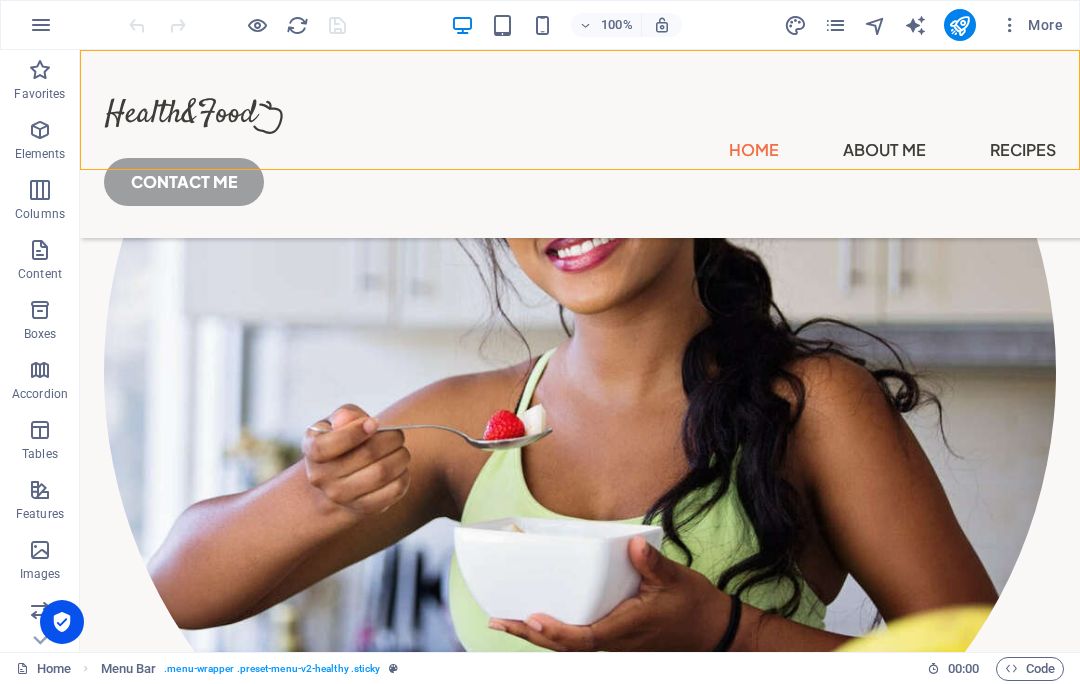 click on "100% More" at bounding box center [540, 25] 